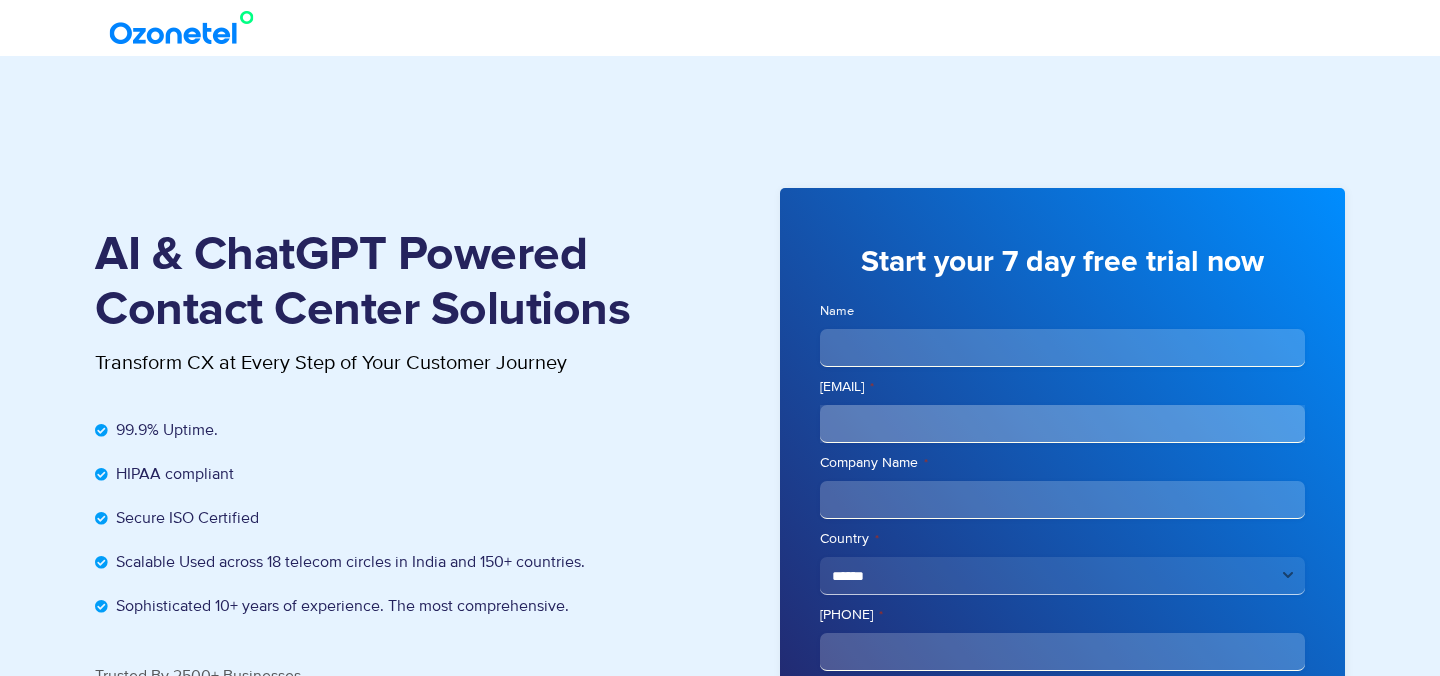 scroll, scrollTop: 0, scrollLeft: 0, axis: both 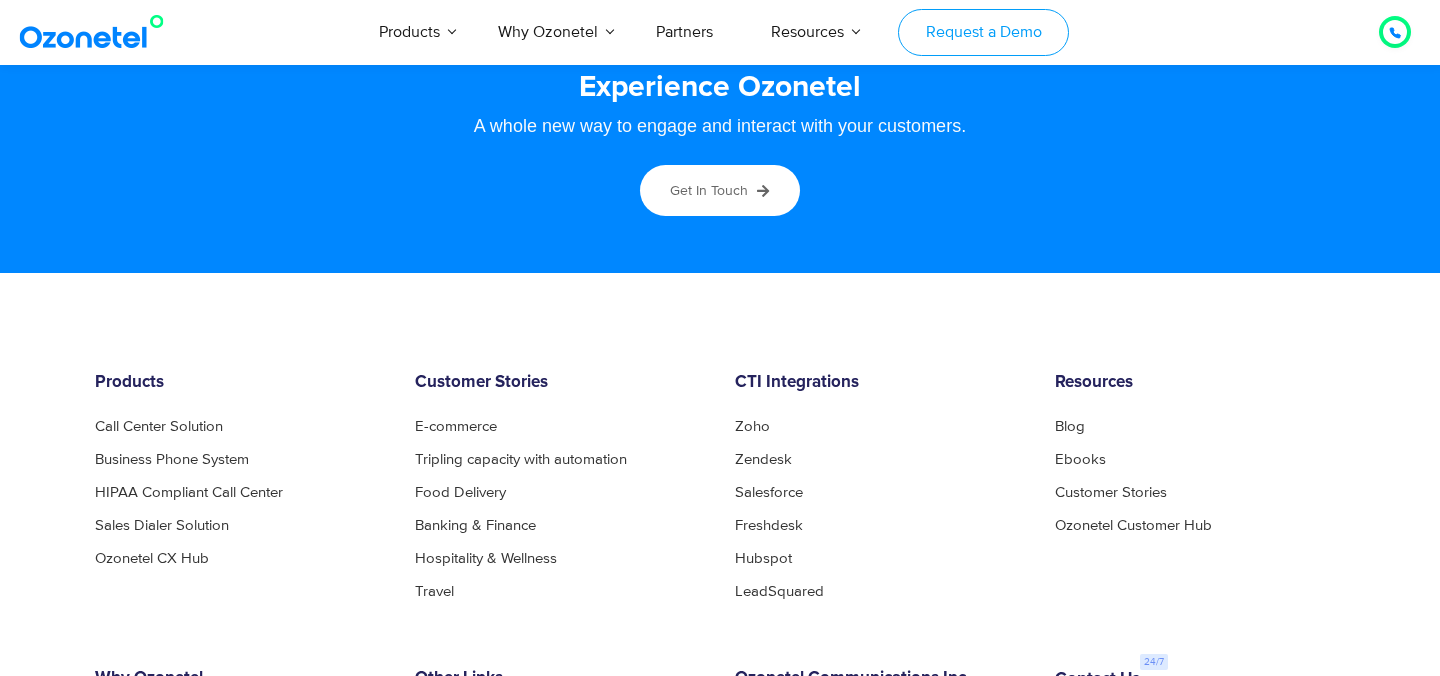 click on "Request a Demo" at bounding box center [983, 32] 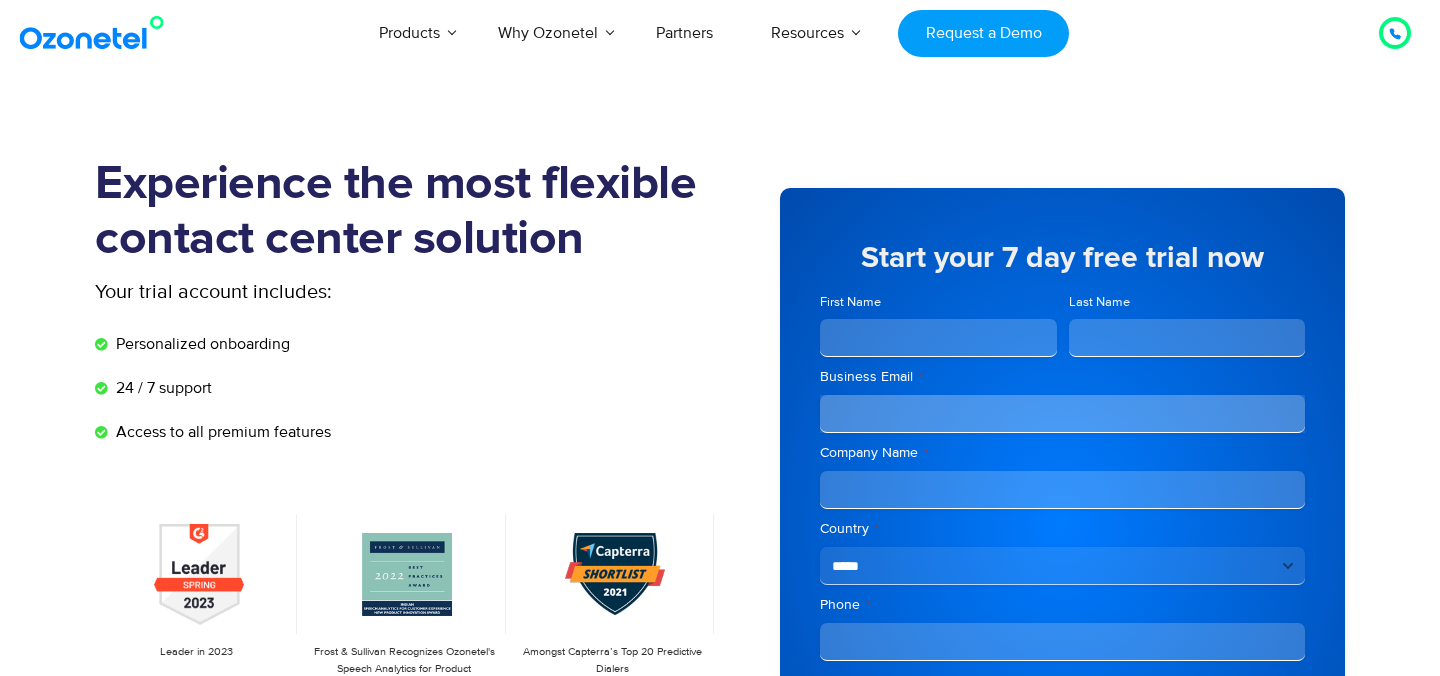 scroll, scrollTop: 0, scrollLeft: 0, axis: both 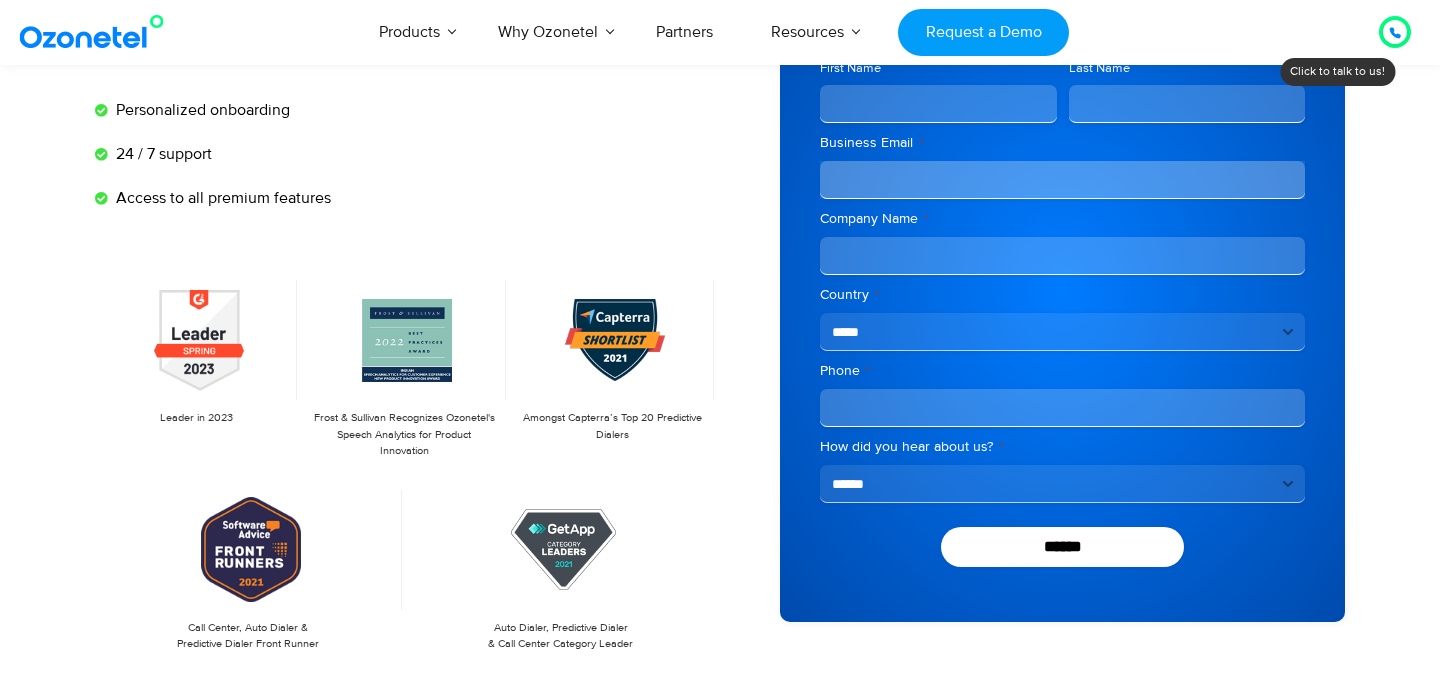 click on "**********" at bounding box center (1062, 484) 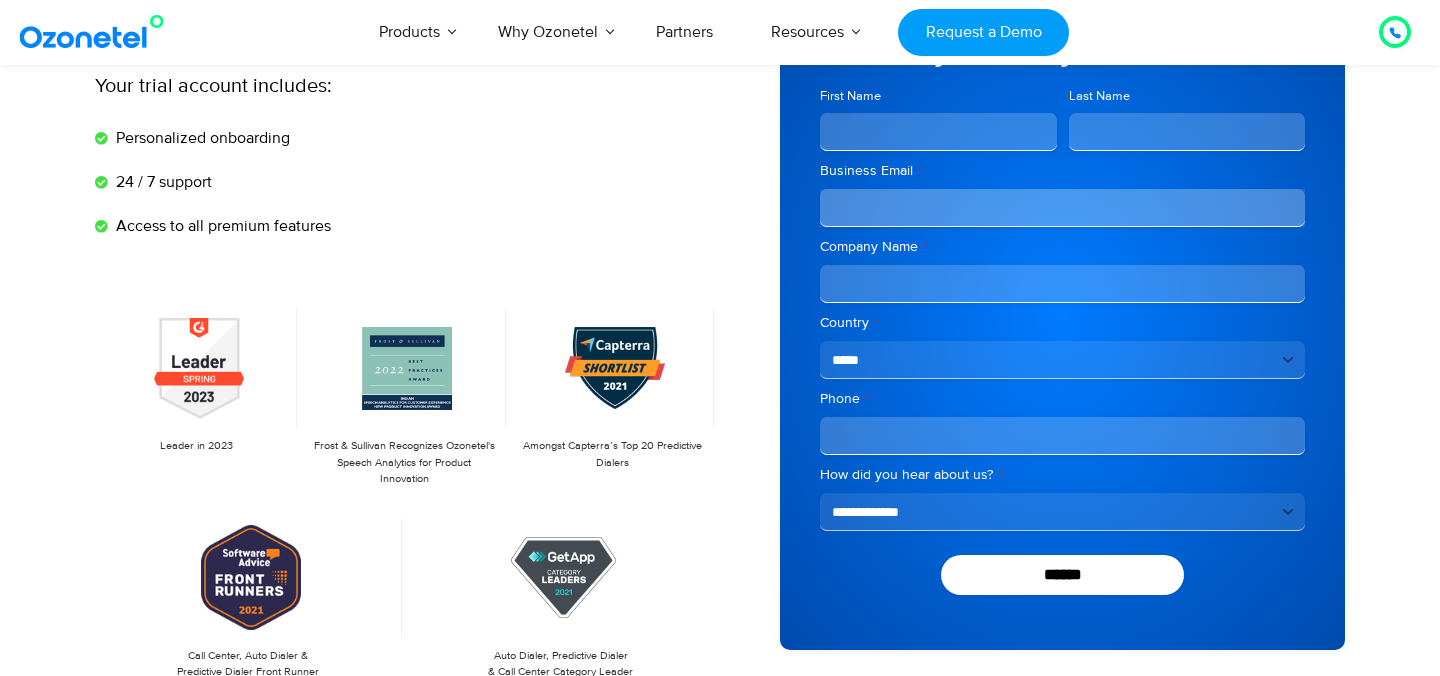 scroll, scrollTop: 212, scrollLeft: 0, axis: vertical 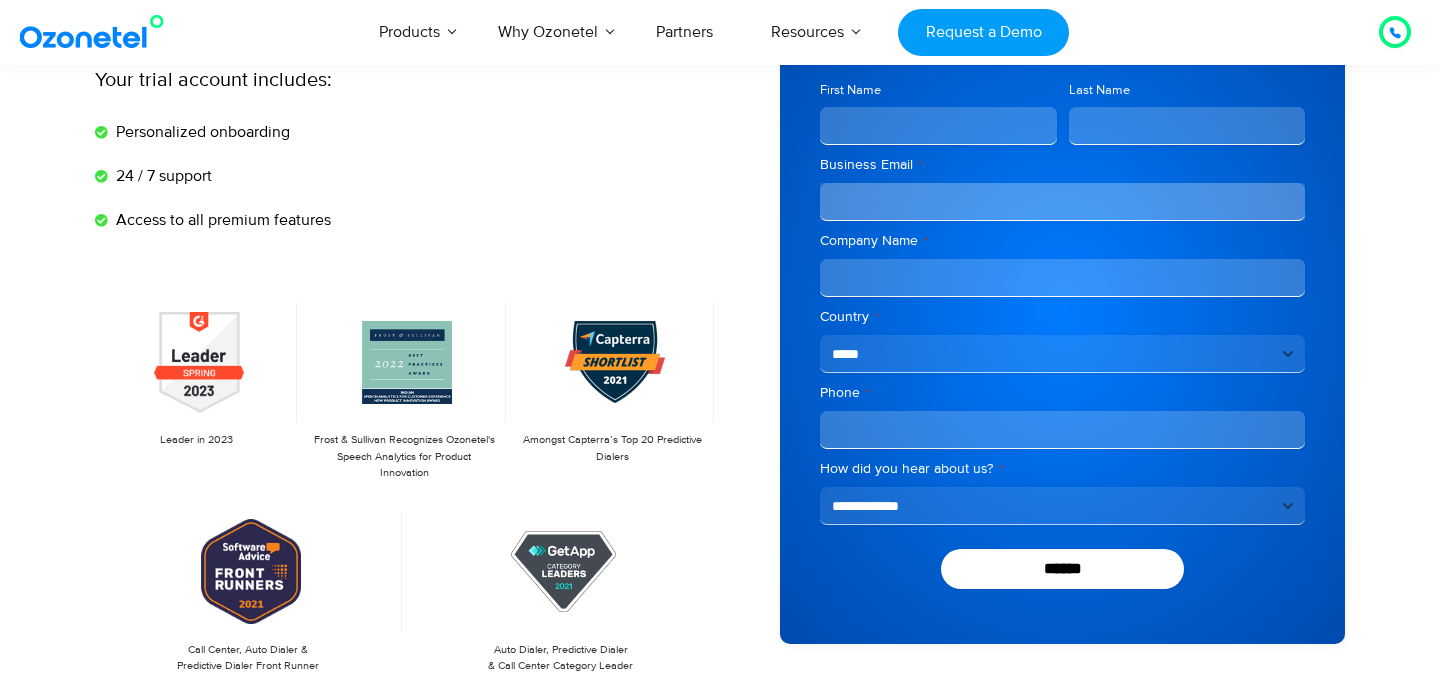 click on "First Name" at bounding box center (938, 126) 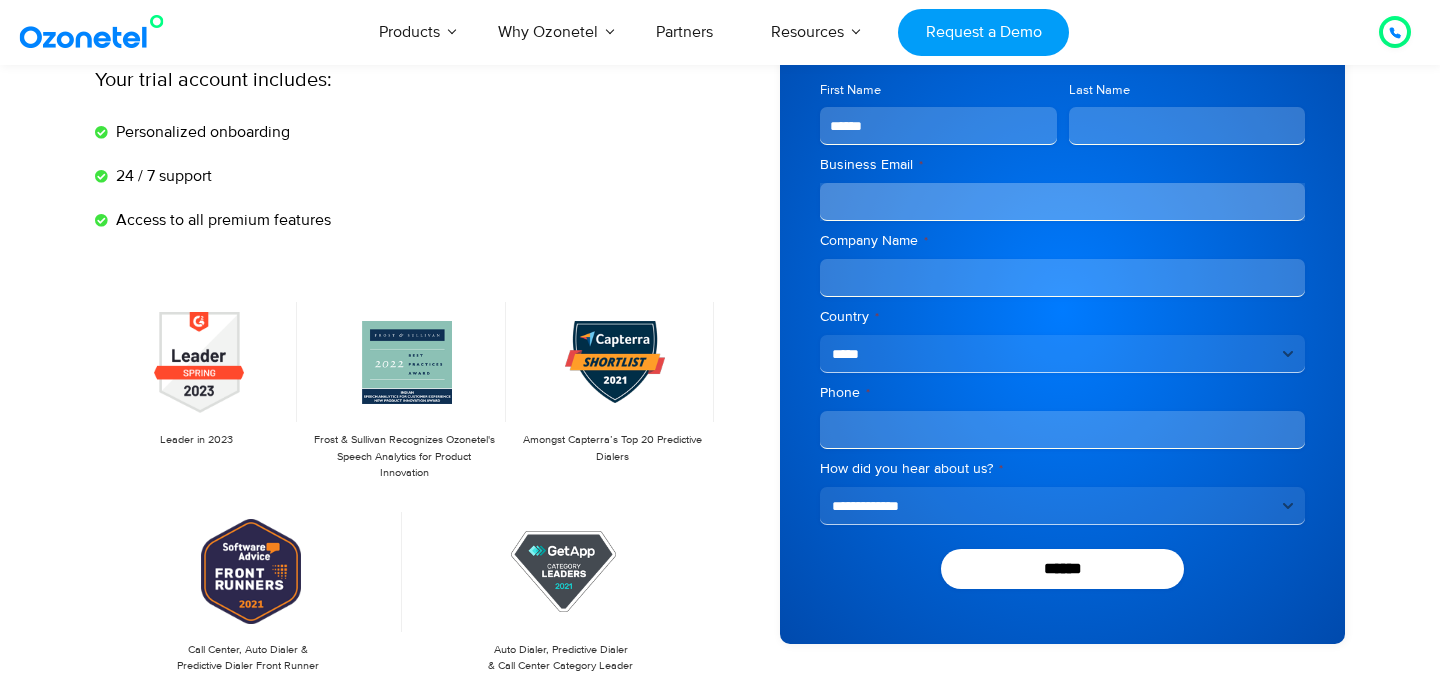 type on "******" 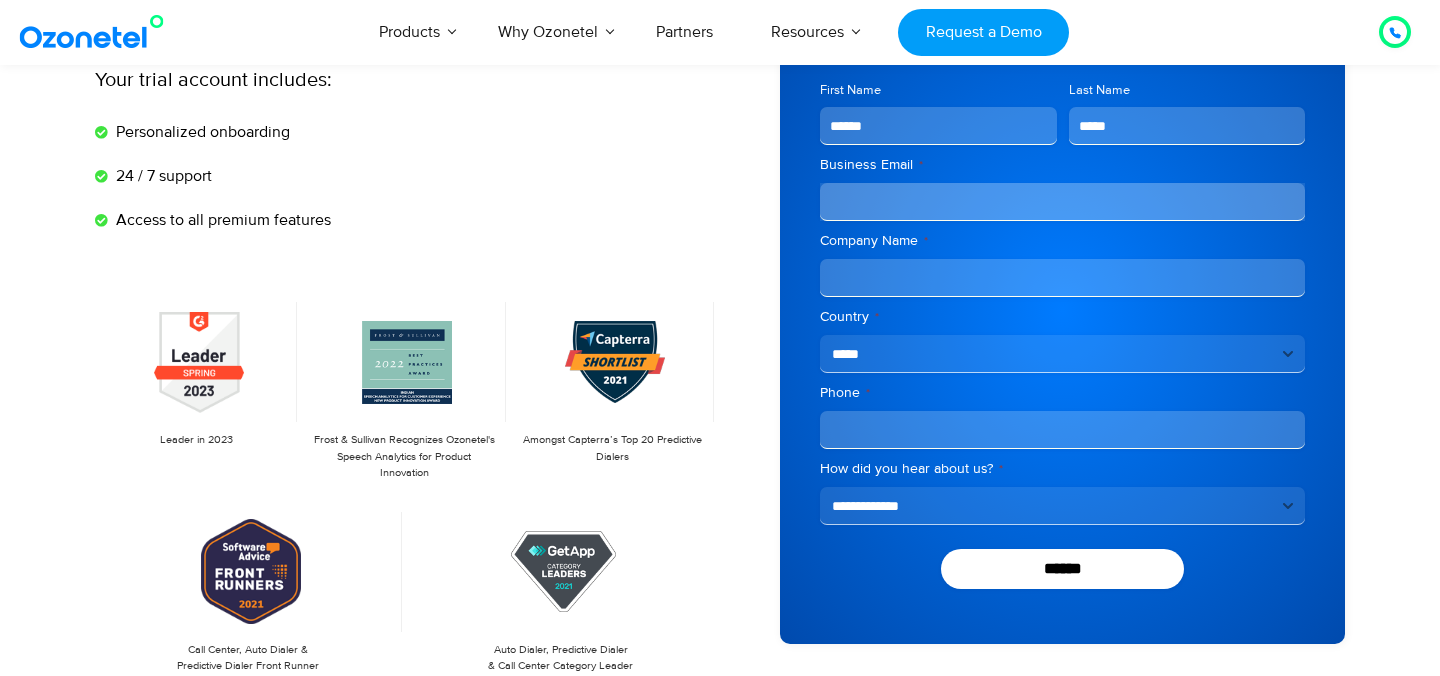 type on "*****" 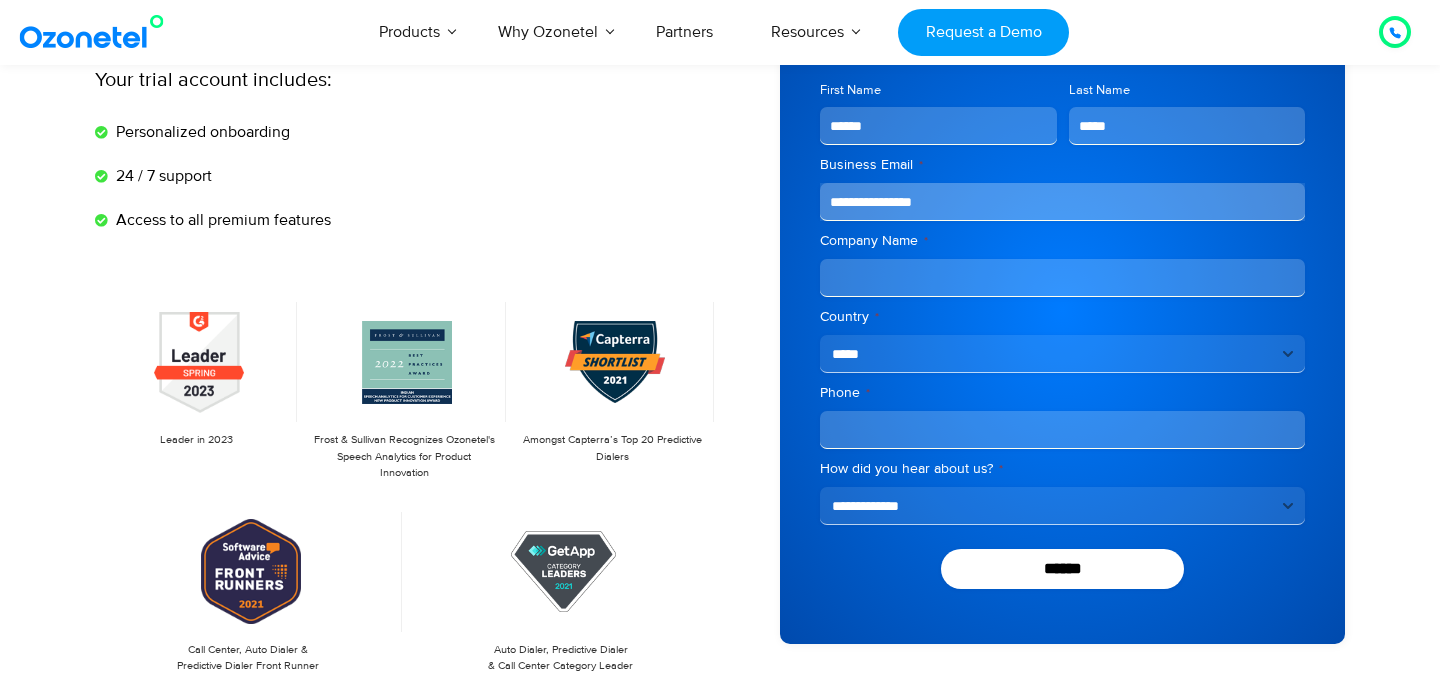 type on "**********" 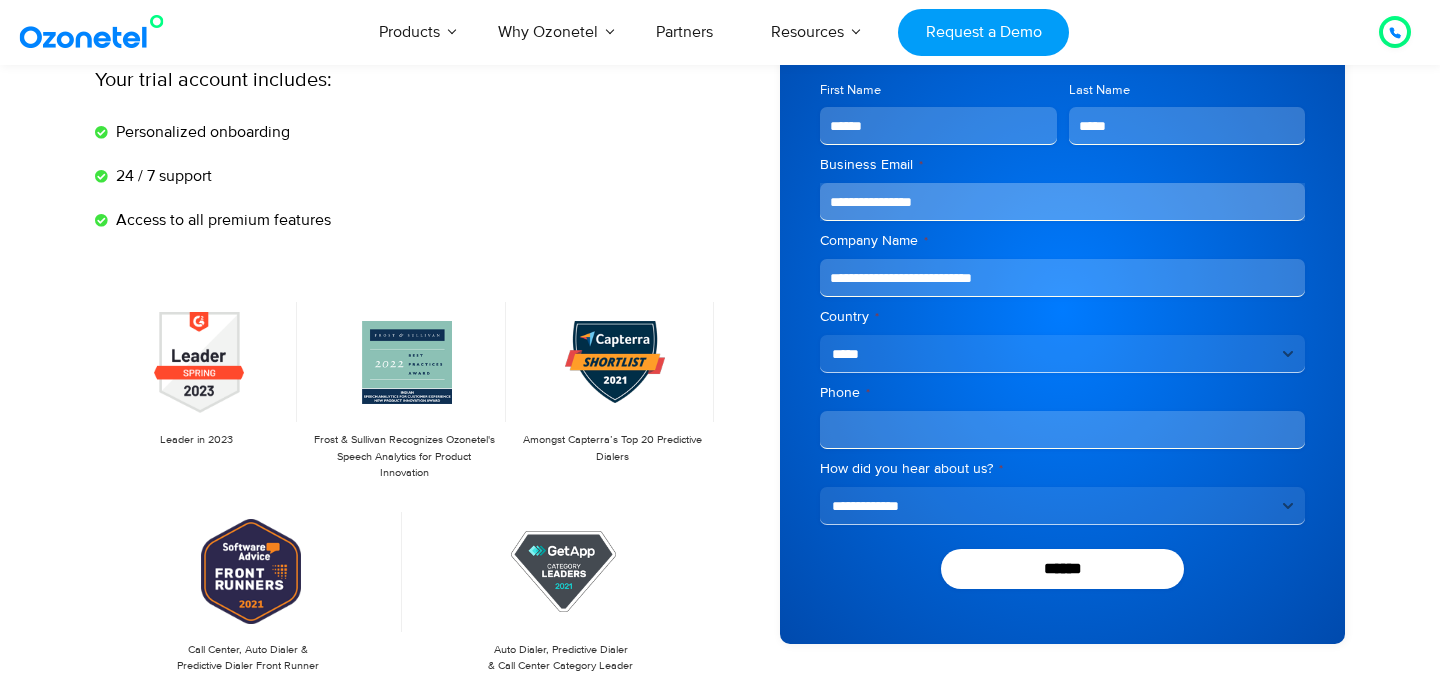 type on "**********" 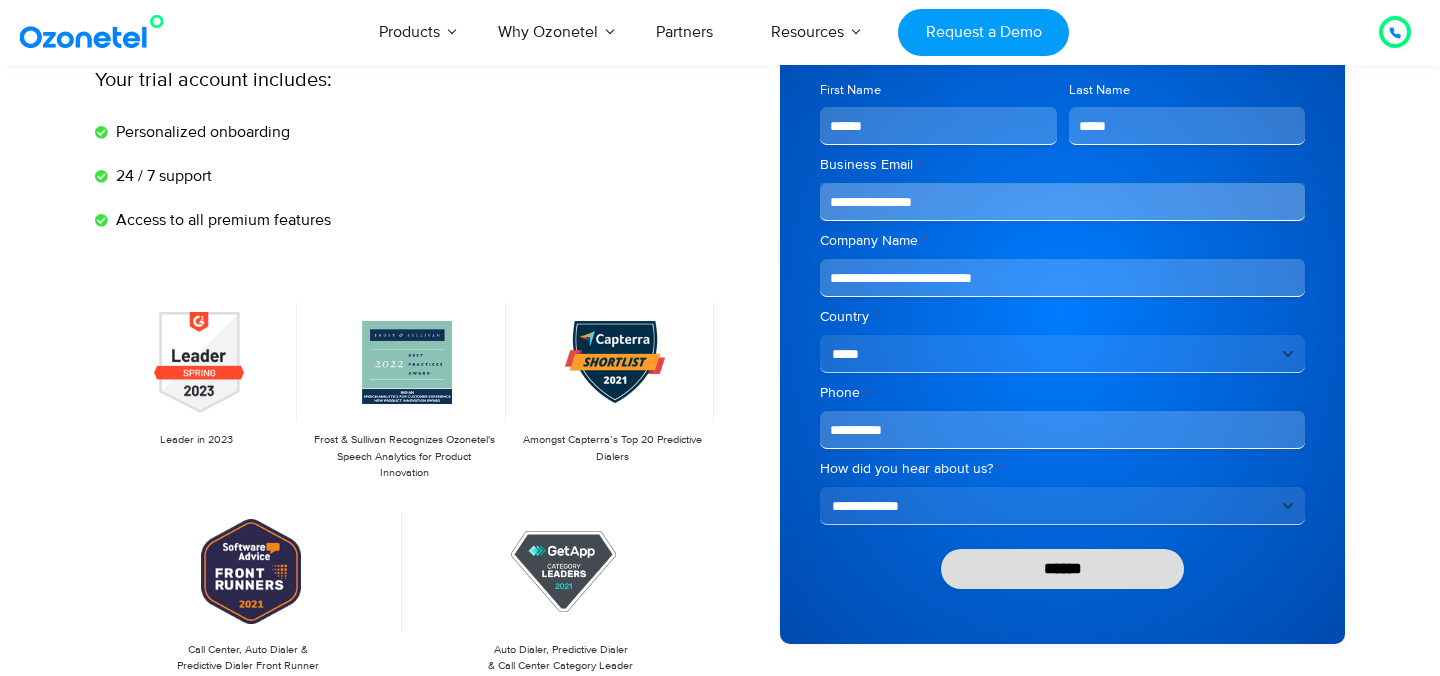 type on "**********" 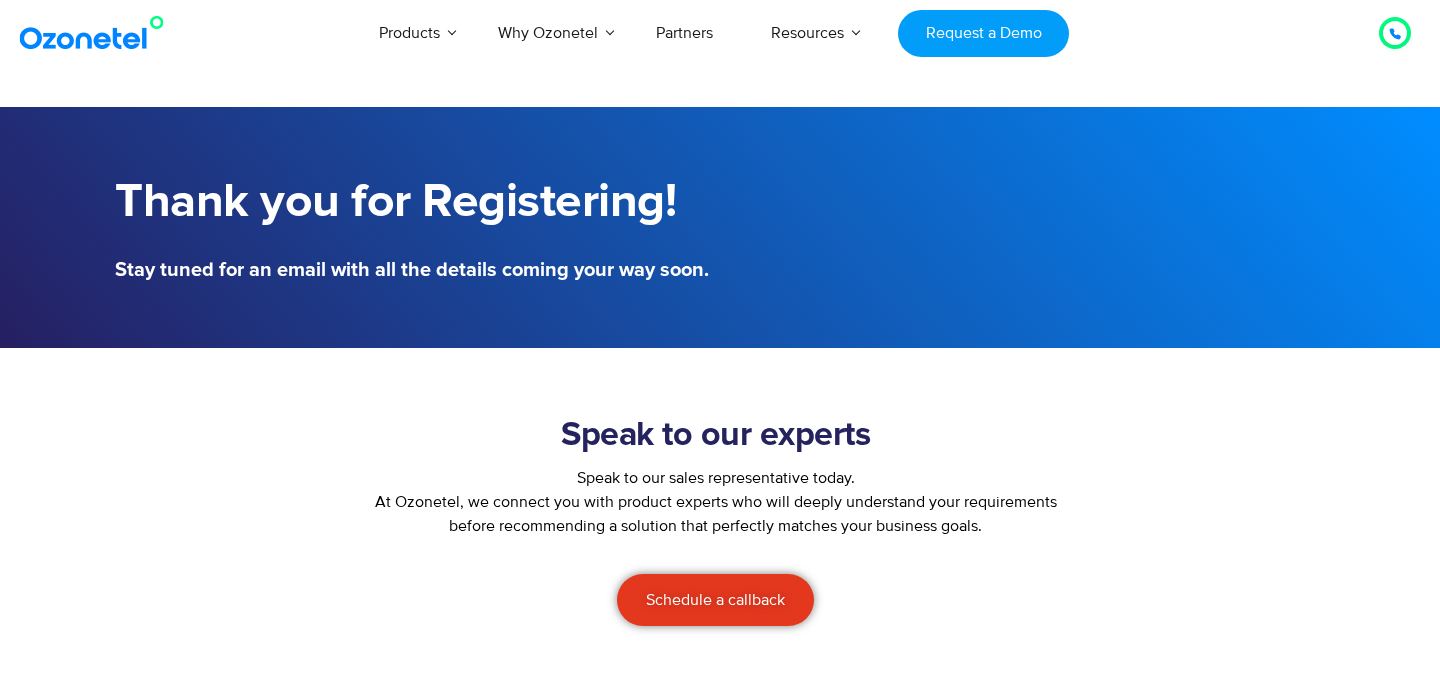 scroll, scrollTop: 0, scrollLeft: 0, axis: both 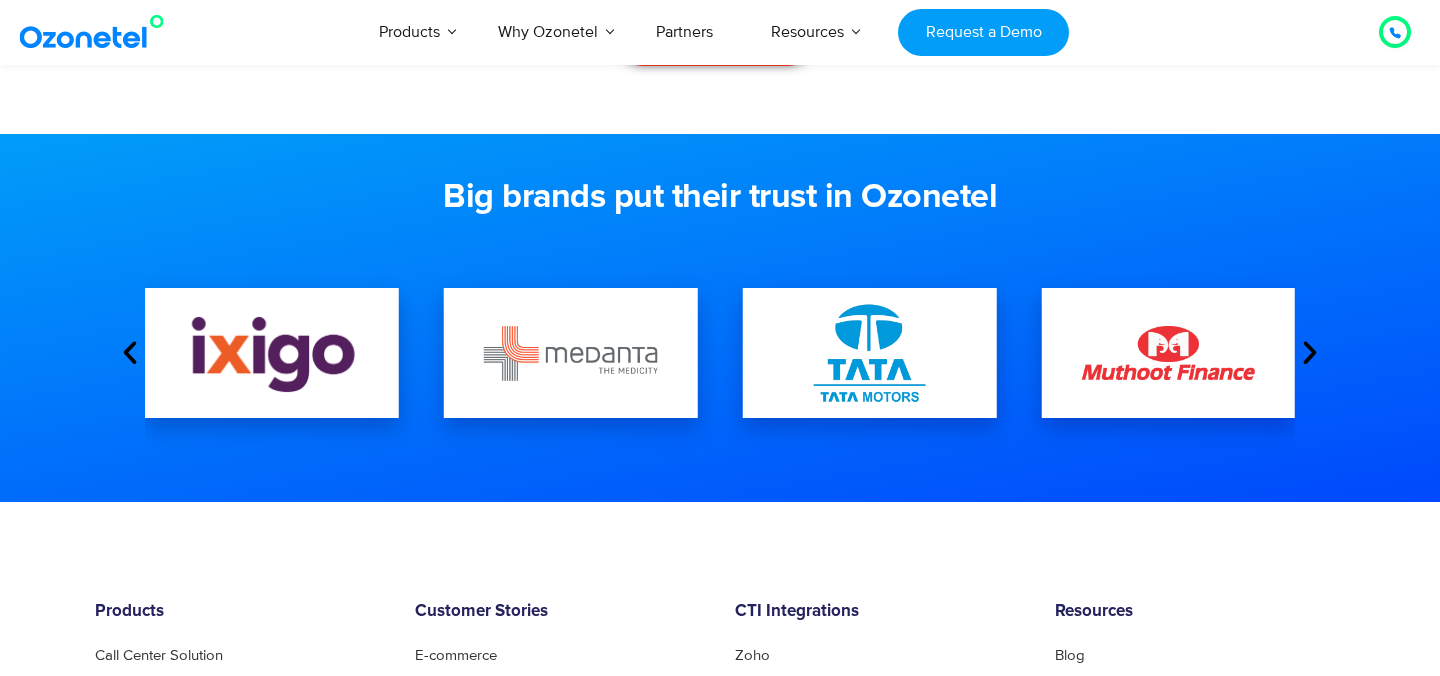 click at bounding box center [1310, 353] 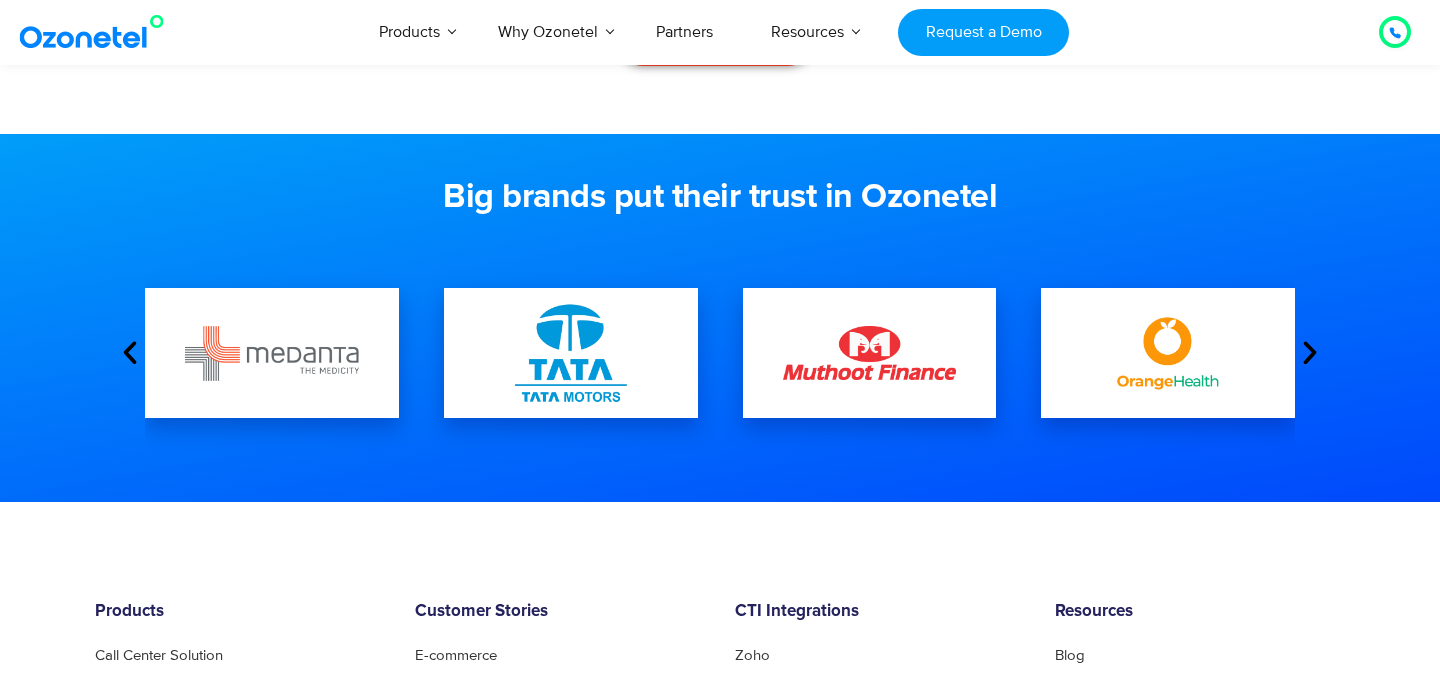 click at bounding box center [1310, 353] 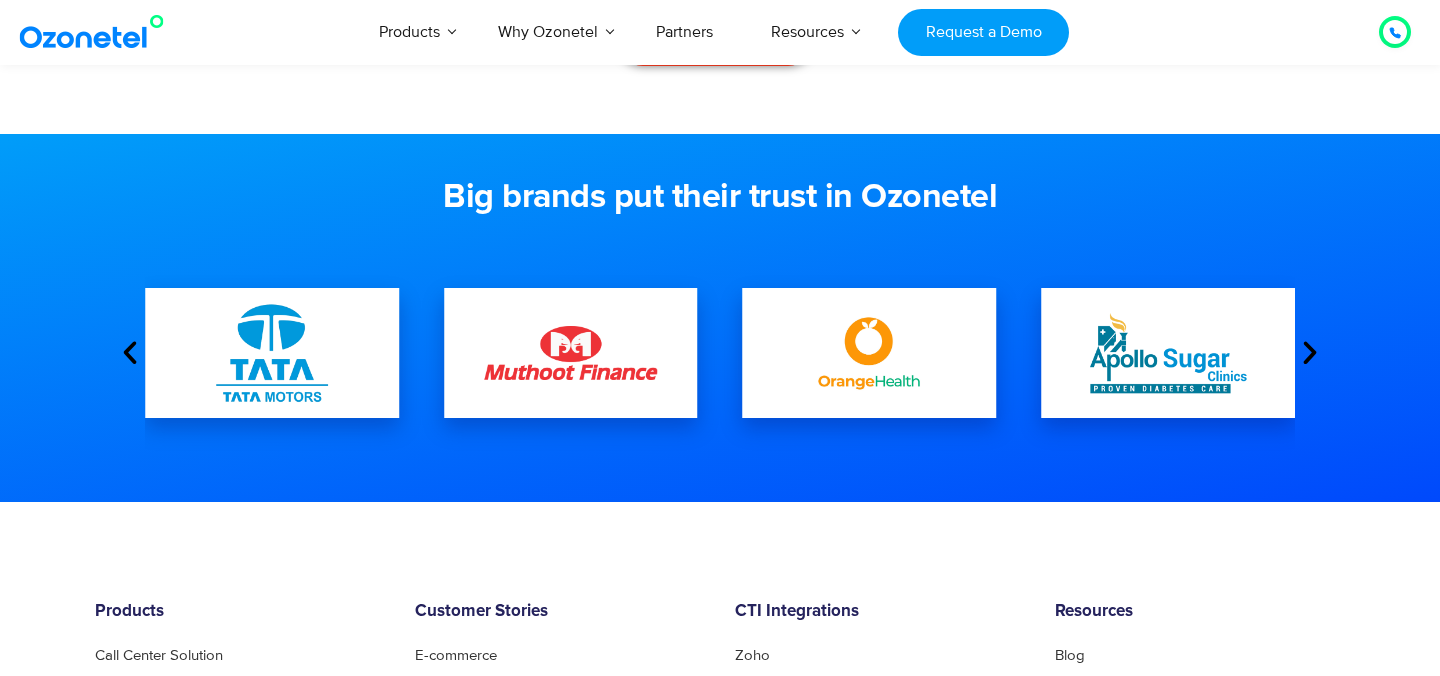 scroll, scrollTop: 573, scrollLeft: 0, axis: vertical 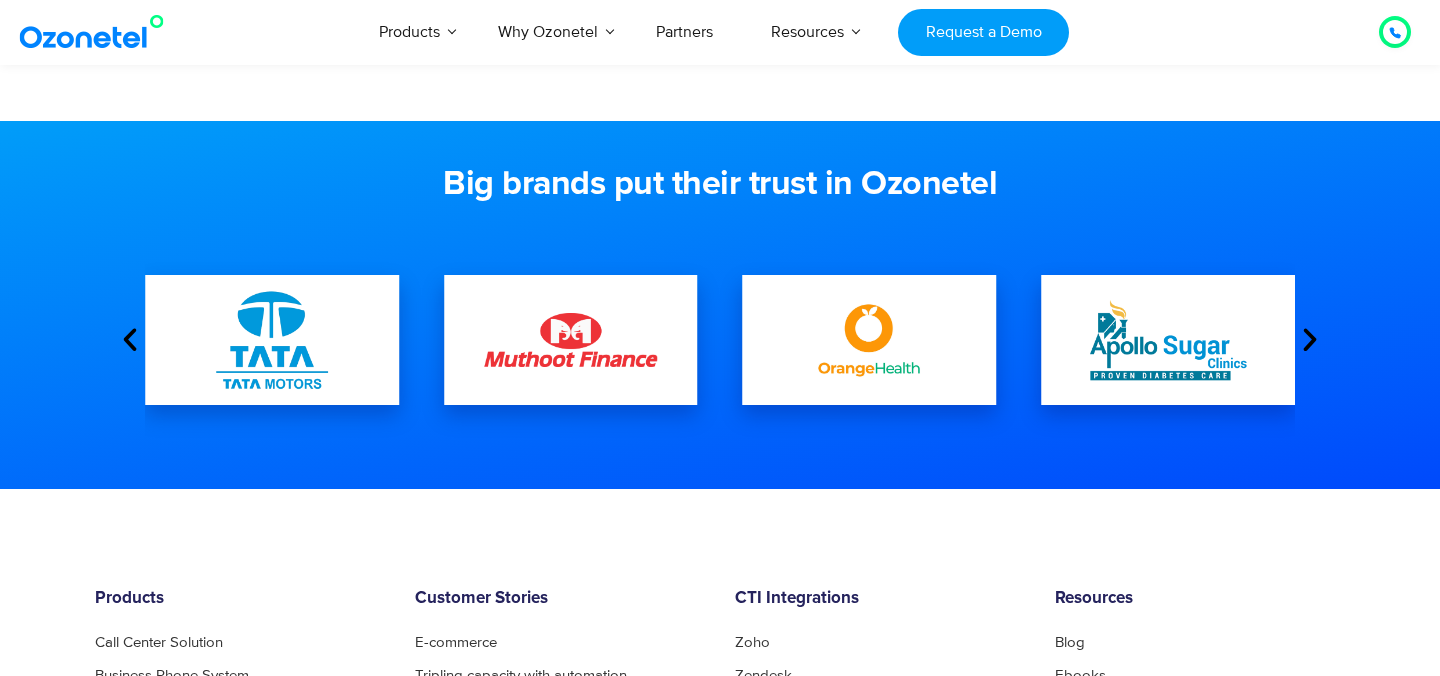 click at bounding box center (130, 340) 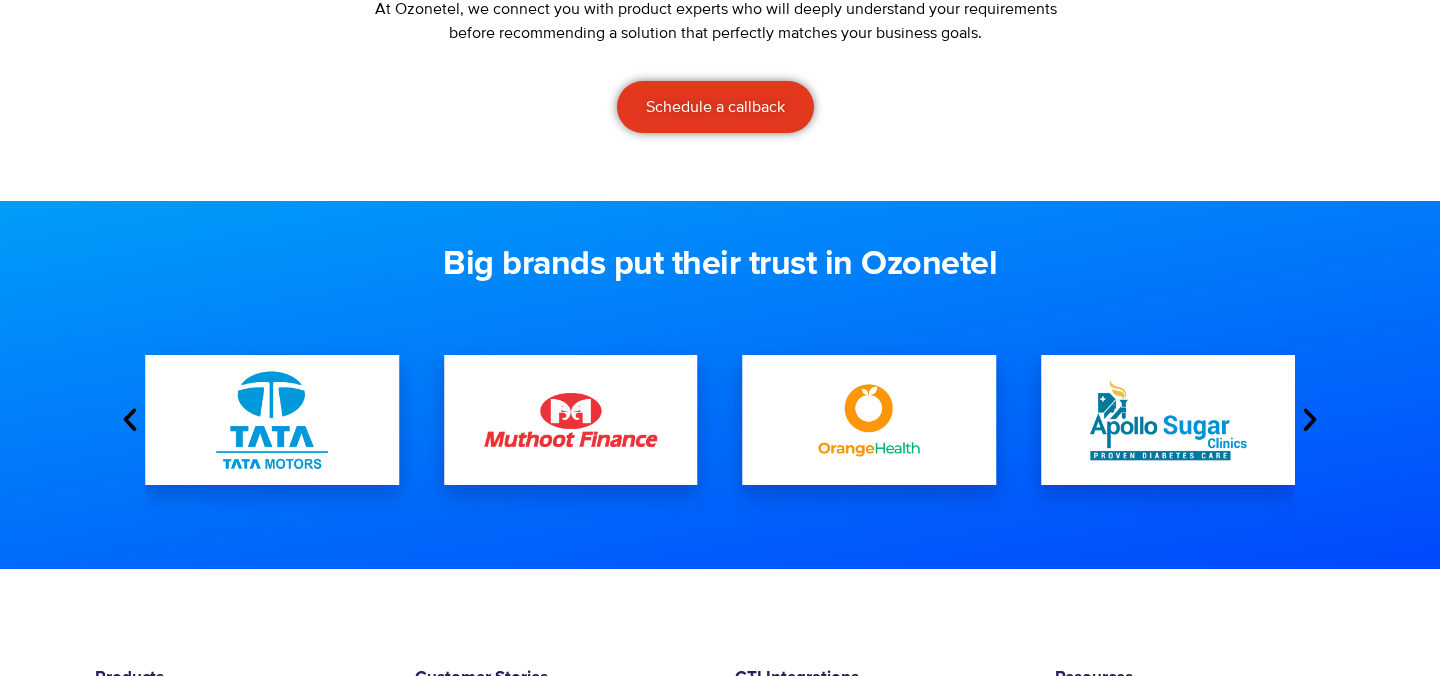 scroll, scrollTop: 0, scrollLeft: 0, axis: both 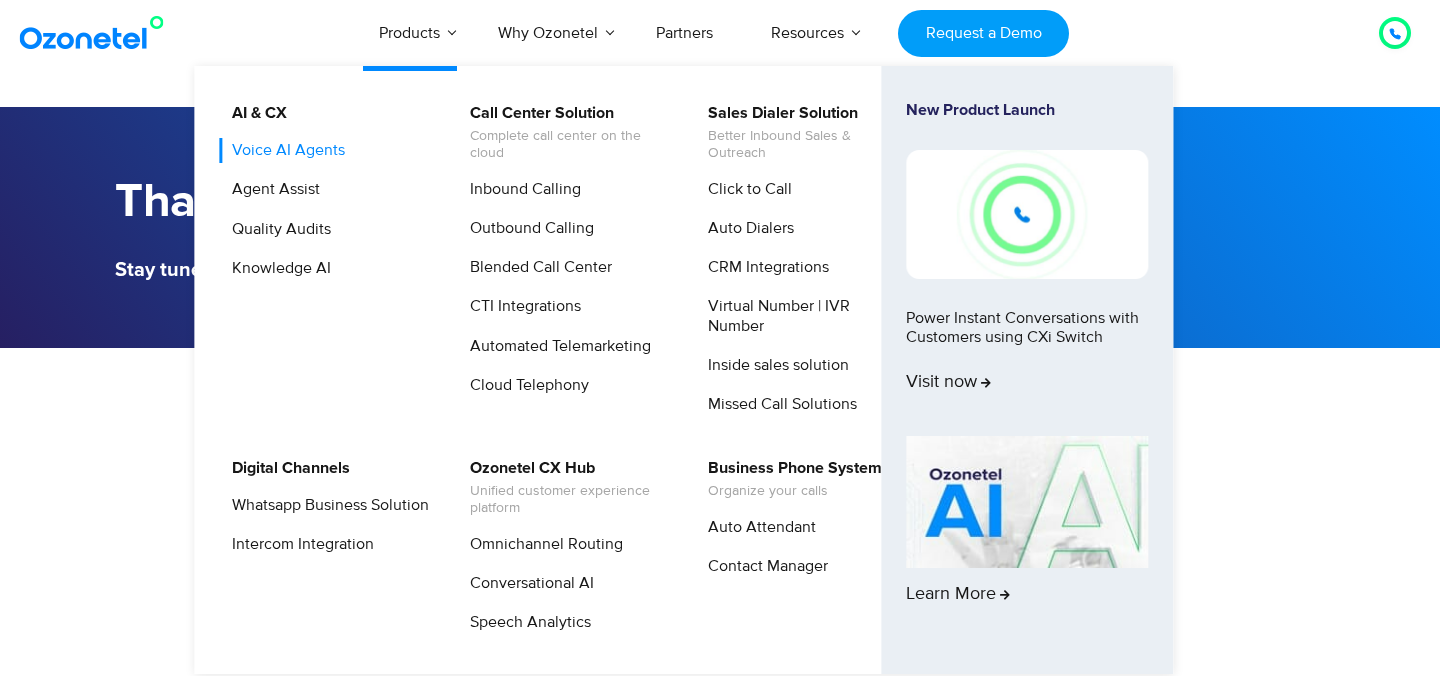 click on "Voice AI Agents" at bounding box center (283, 150) 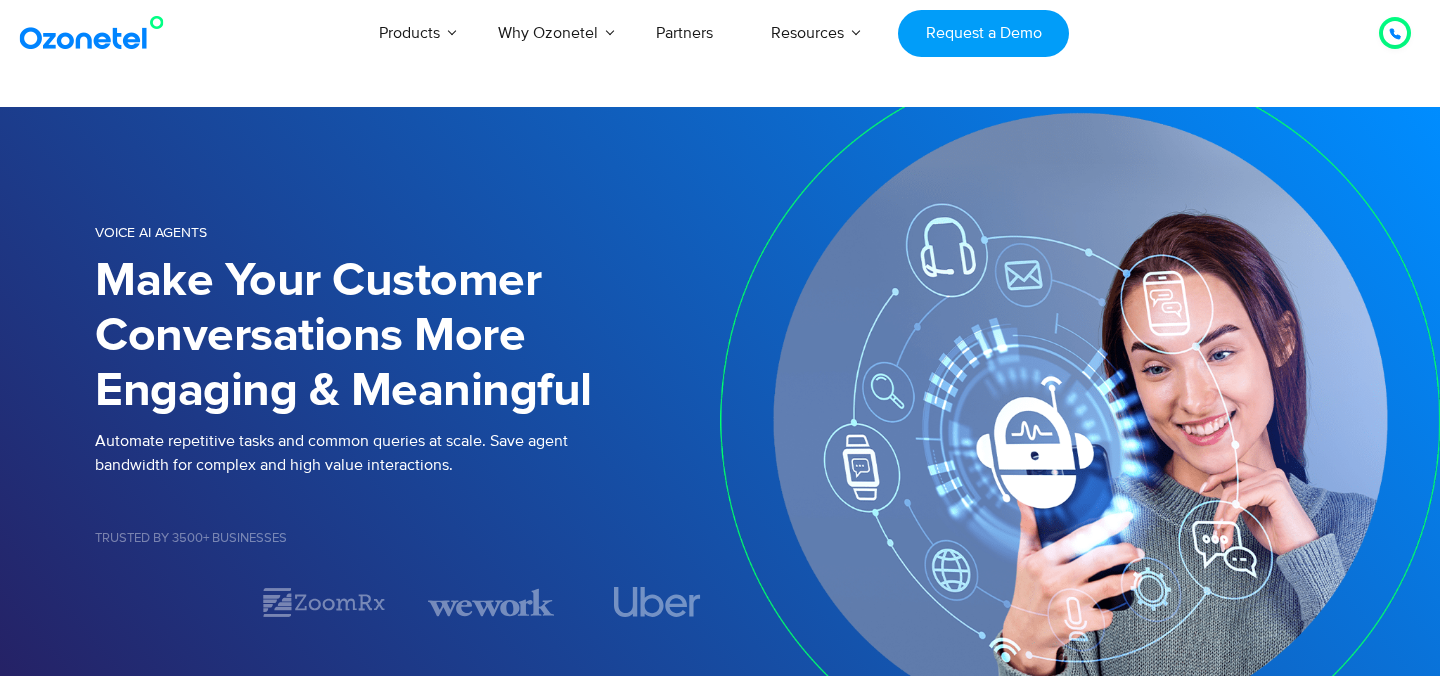 scroll, scrollTop: 0, scrollLeft: 0, axis: both 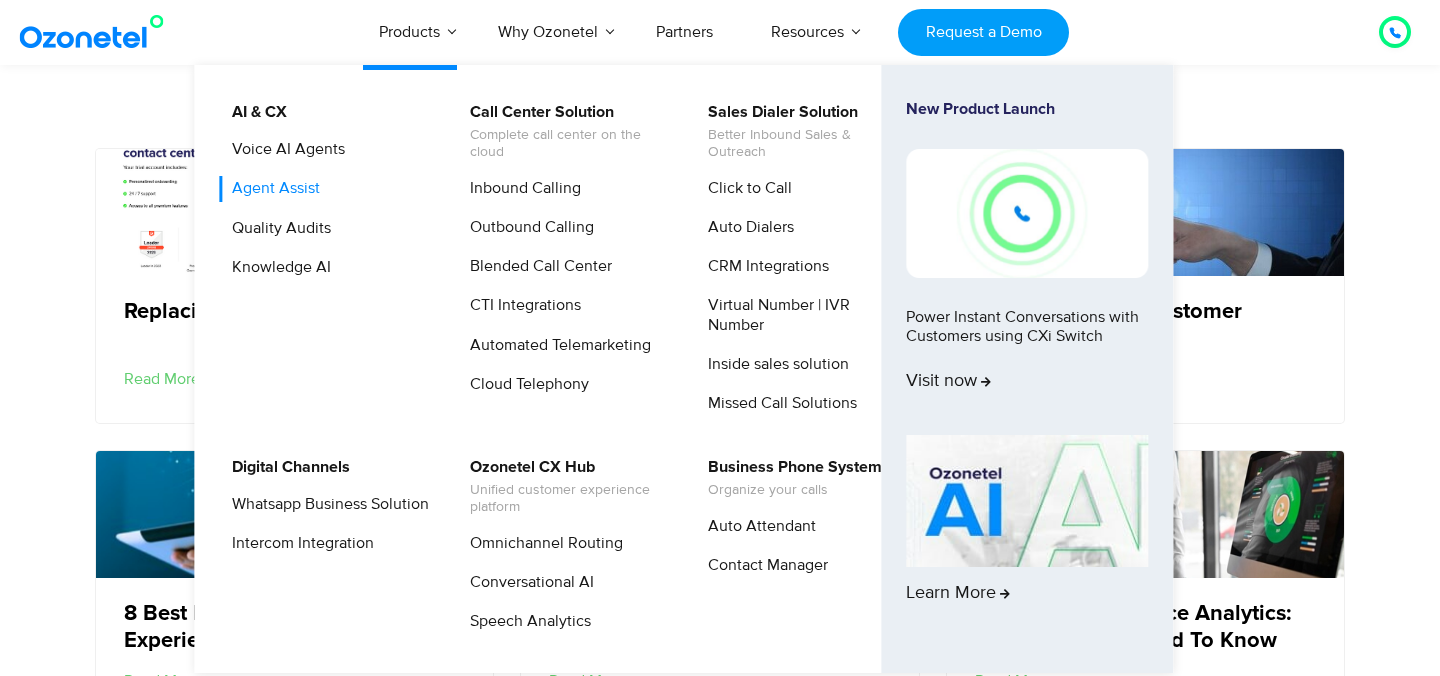 click on "Agent Assist" at bounding box center [271, 188] 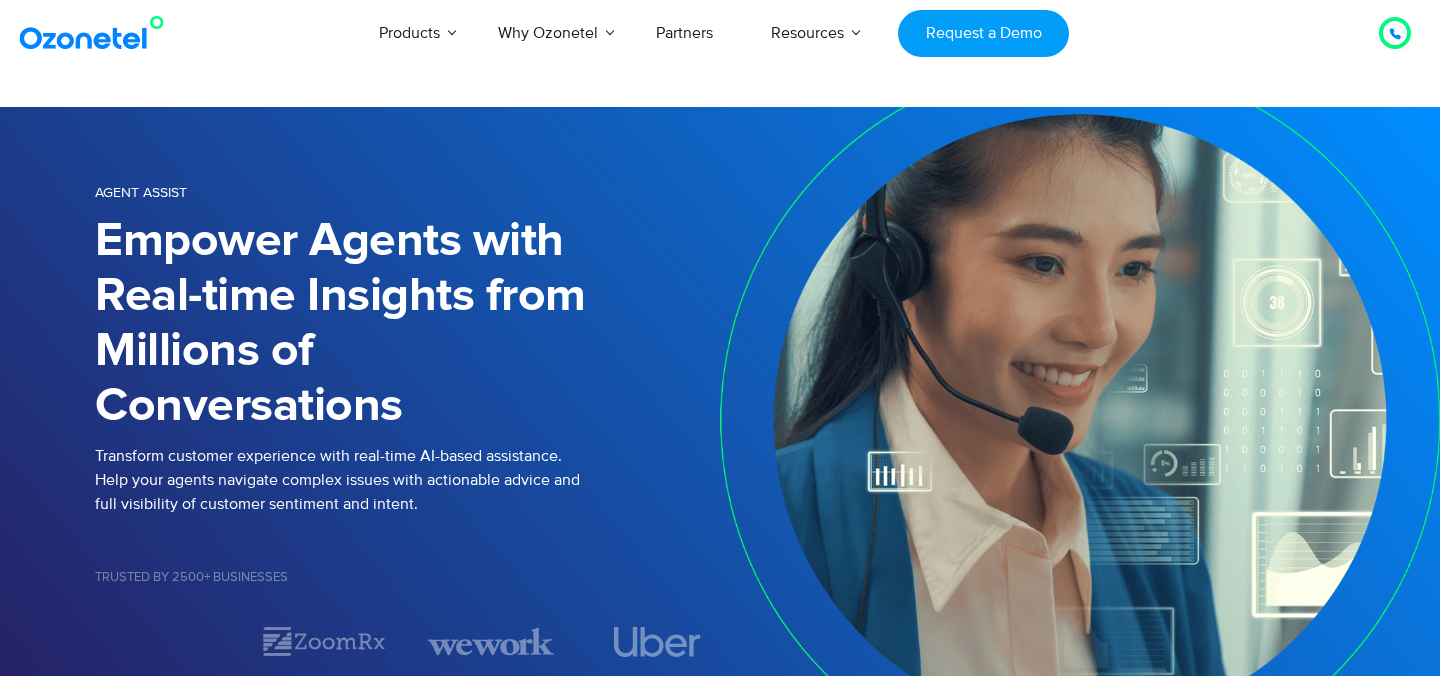 scroll, scrollTop: 0, scrollLeft: 0, axis: both 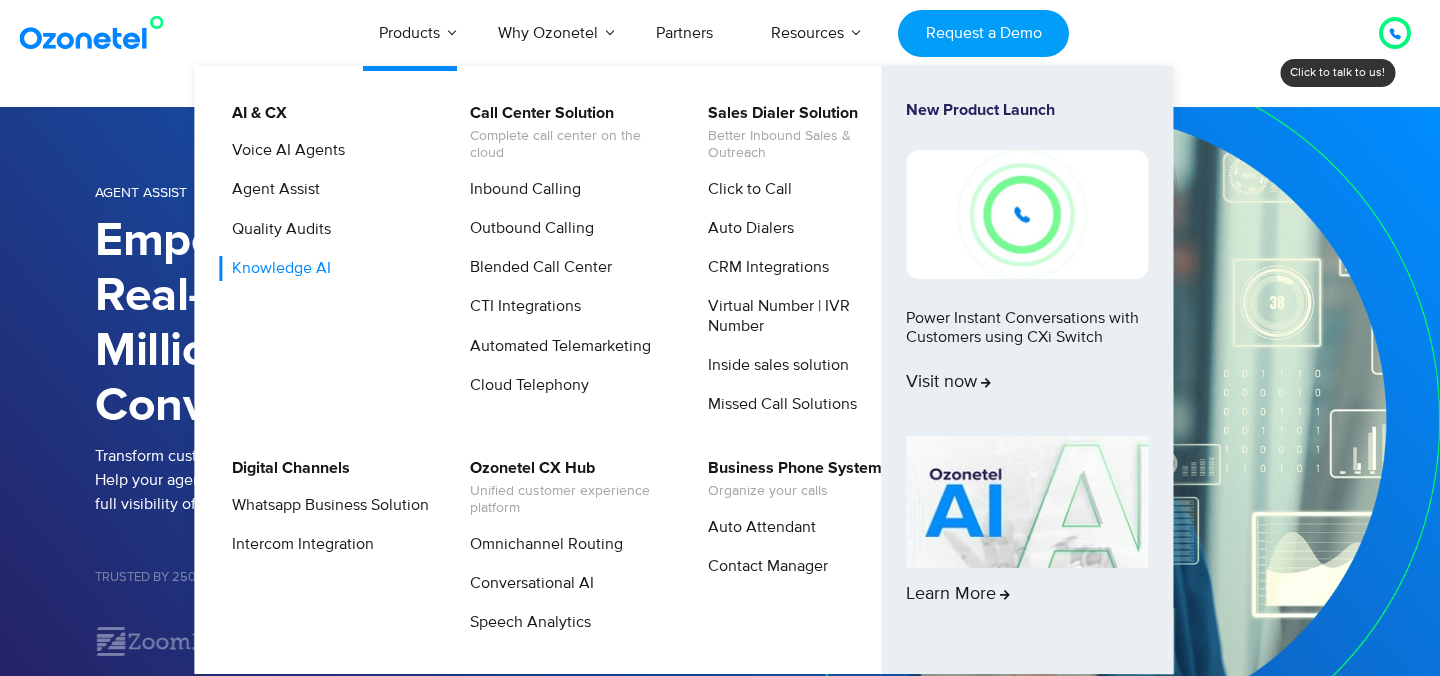 click on "Knowledge AI" at bounding box center [276, 268] 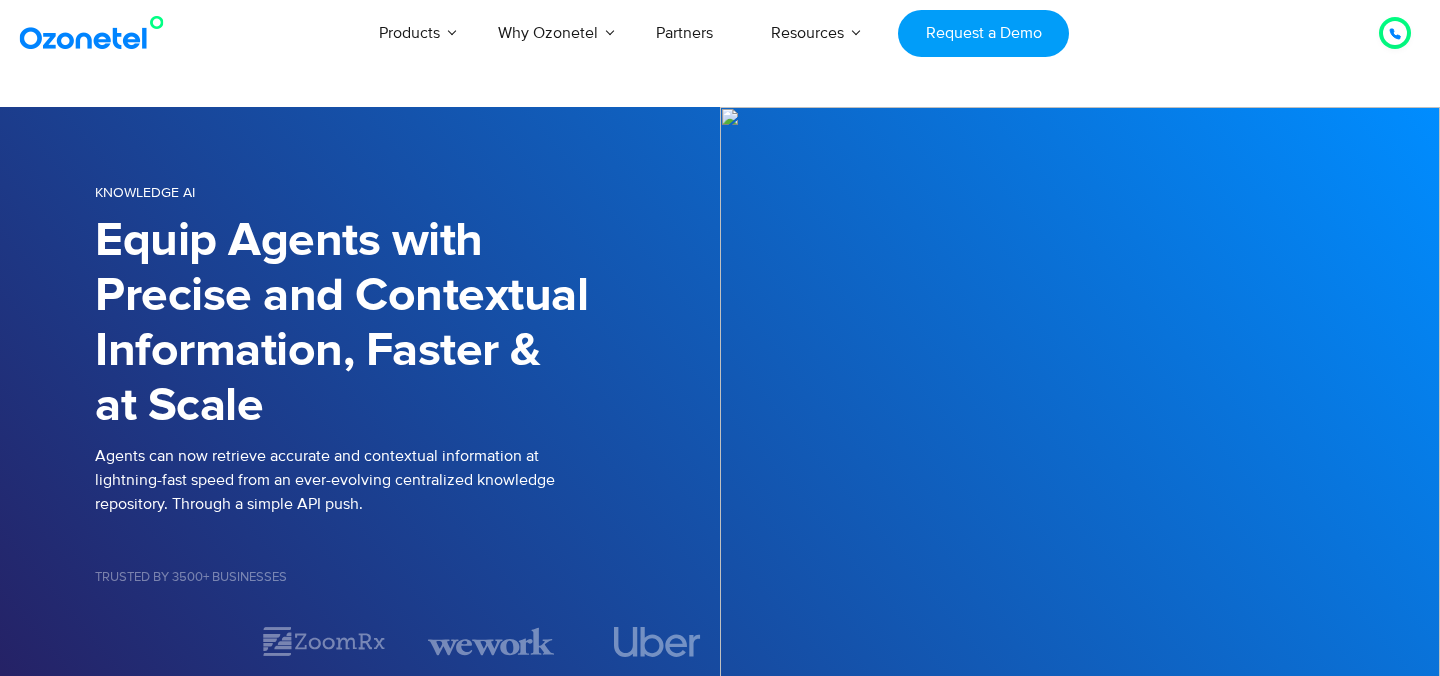 scroll, scrollTop: 0, scrollLeft: 0, axis: both 